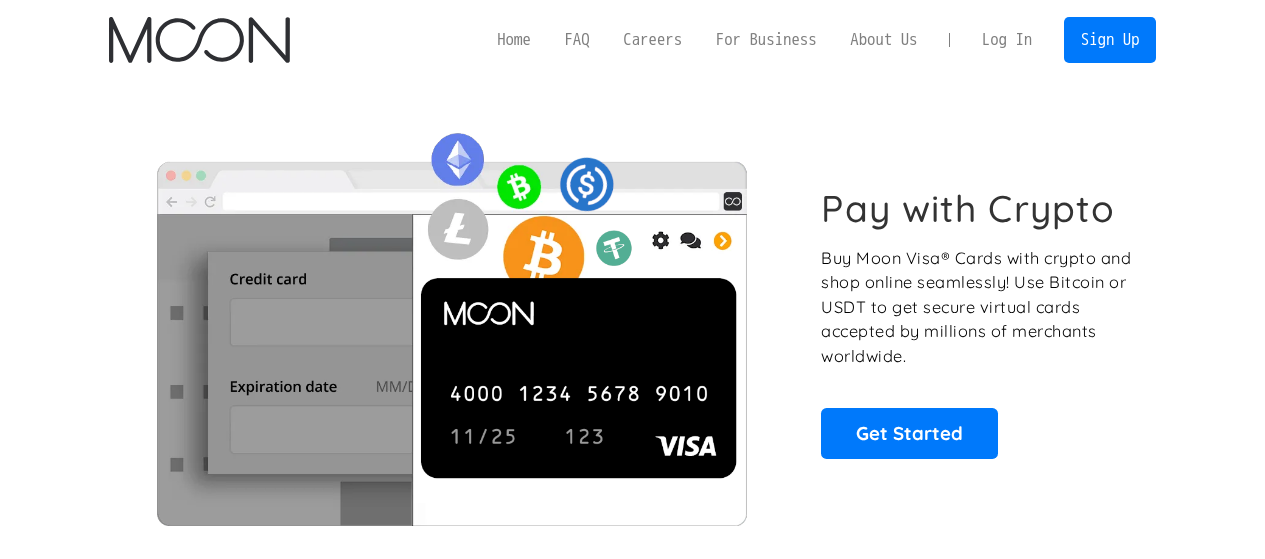scroll, scrollTop: 0, scrollLeft: 0, axis: both 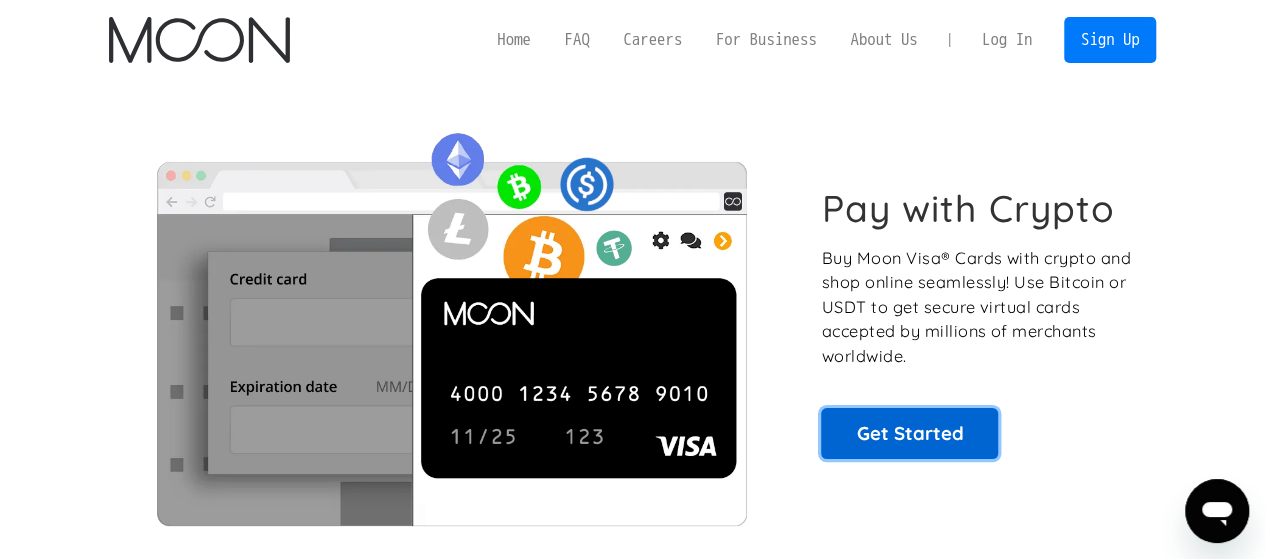 click on "Get Started" at bounding box center (909, 433) 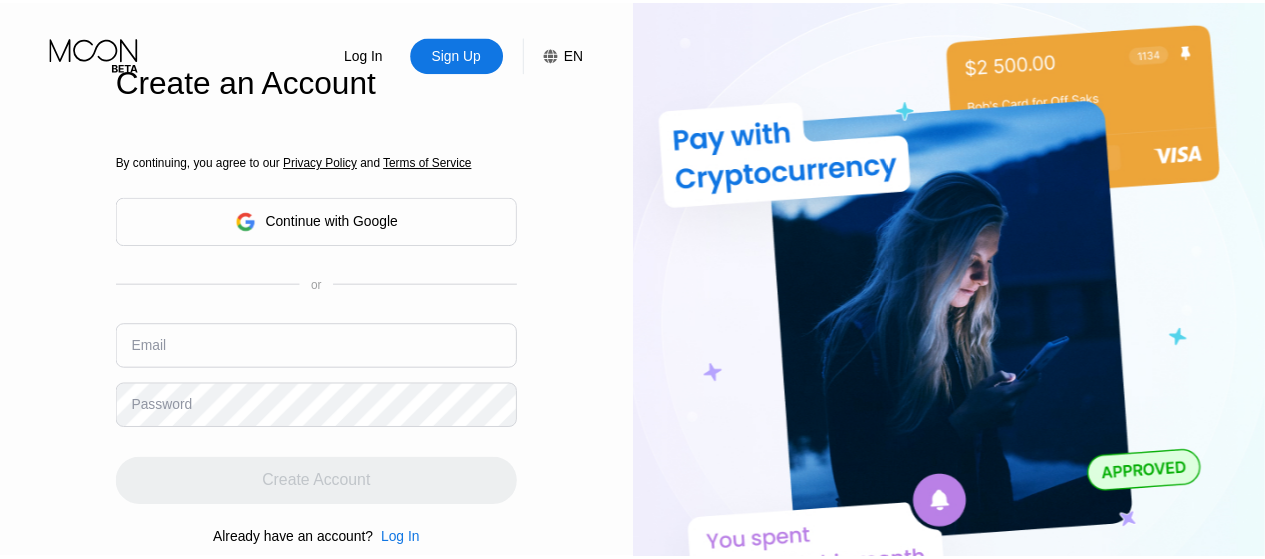 scroll, scrollTop: 0, scrollLeft: 0, axis: both 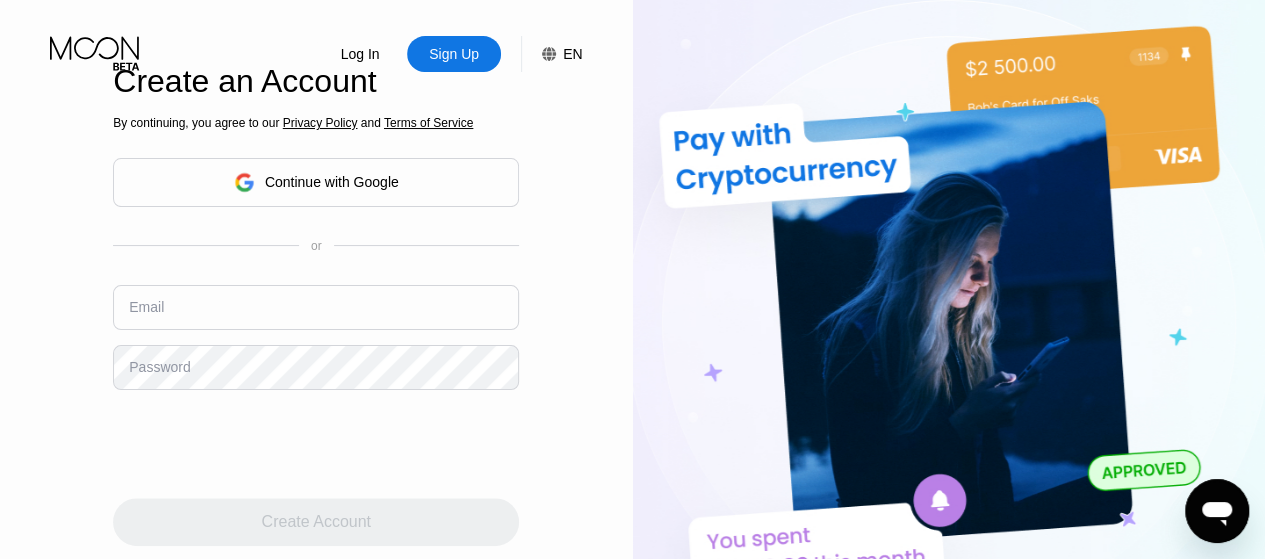click on "Continue with Google" at bounding box center (316, 182) 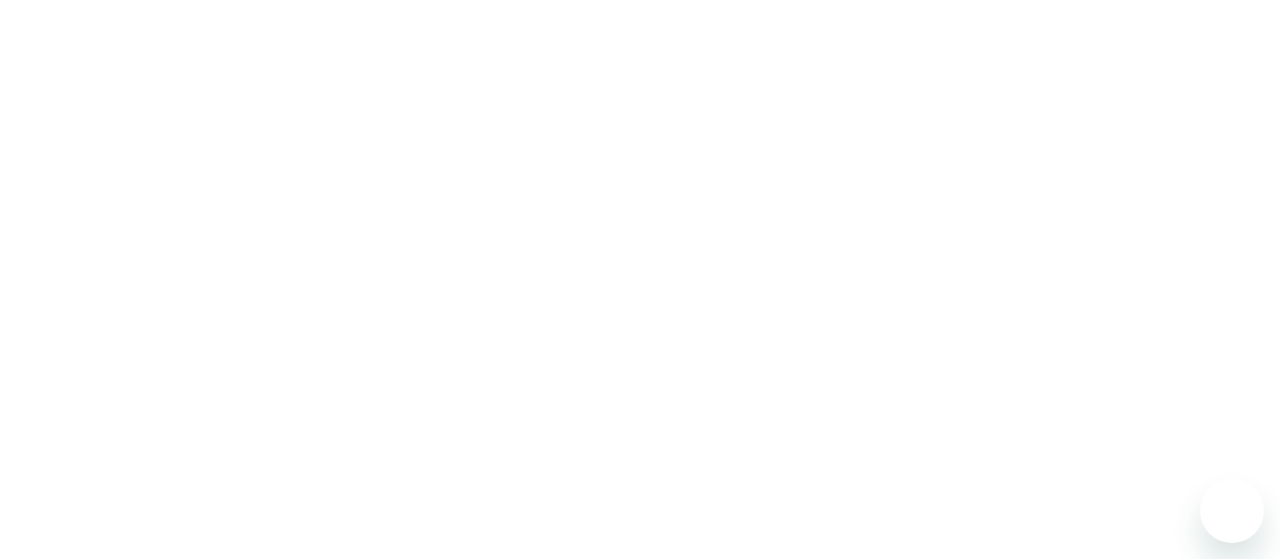 scroll, scrollTop: 0, scrollLeft: 0, axis: both 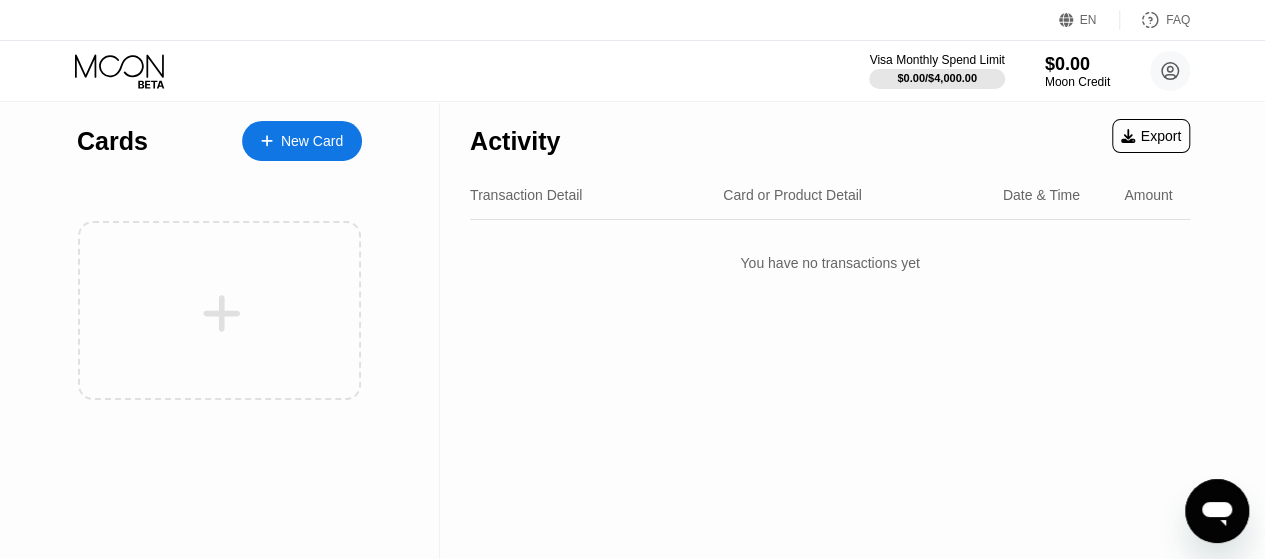 click on "New Card" at bounding box center (312, 141) 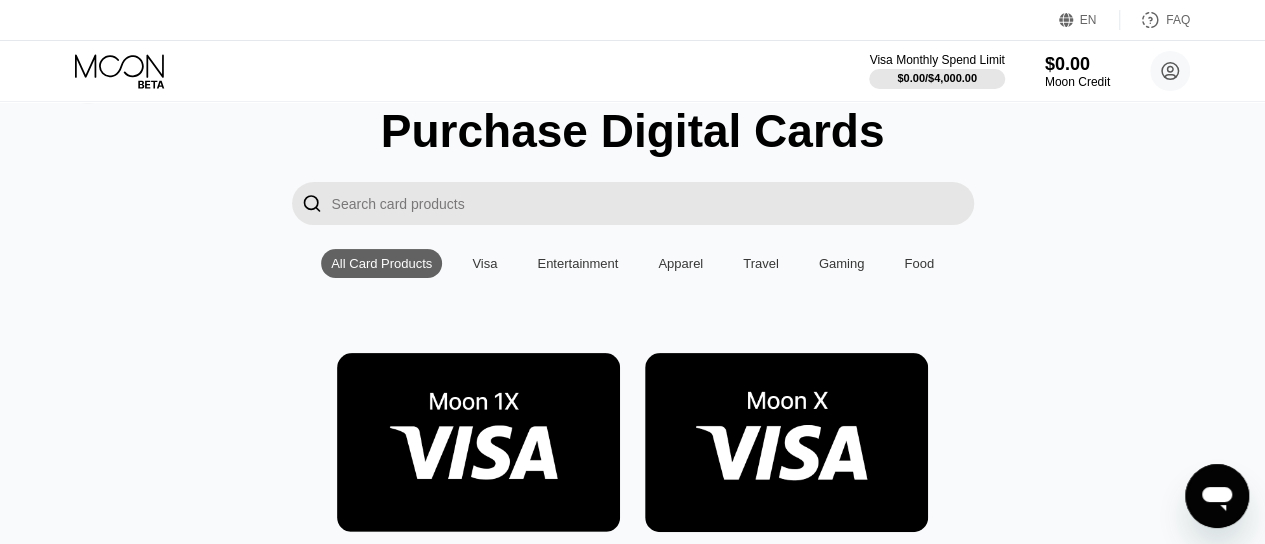 scroll, scrollTop: 0, scrollLeft: 0, axis: both 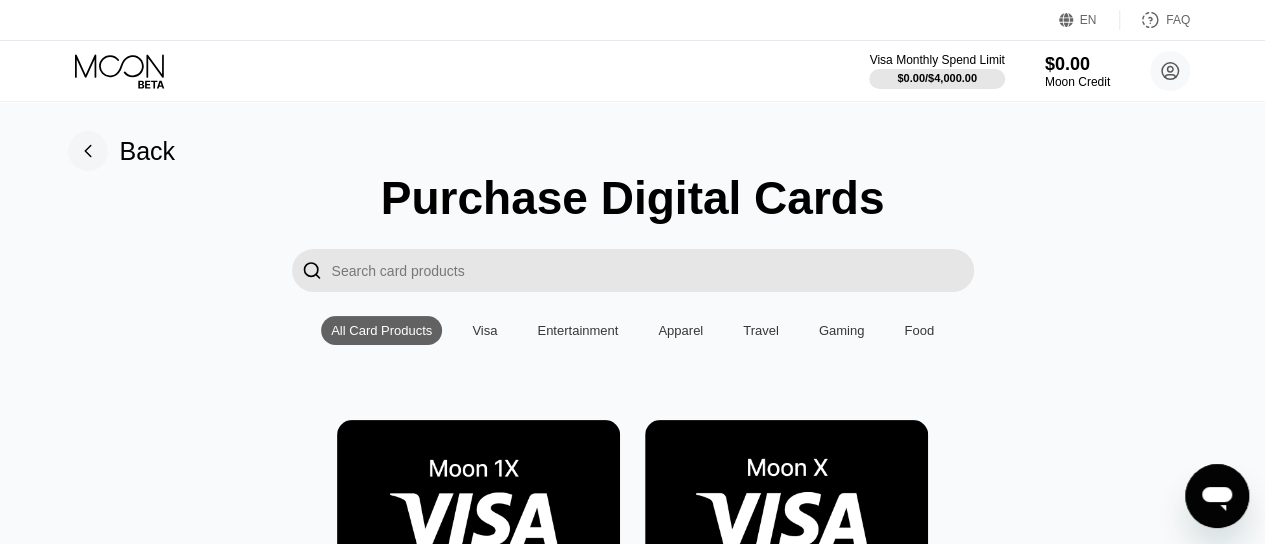 click at bounding box center [653, 270] 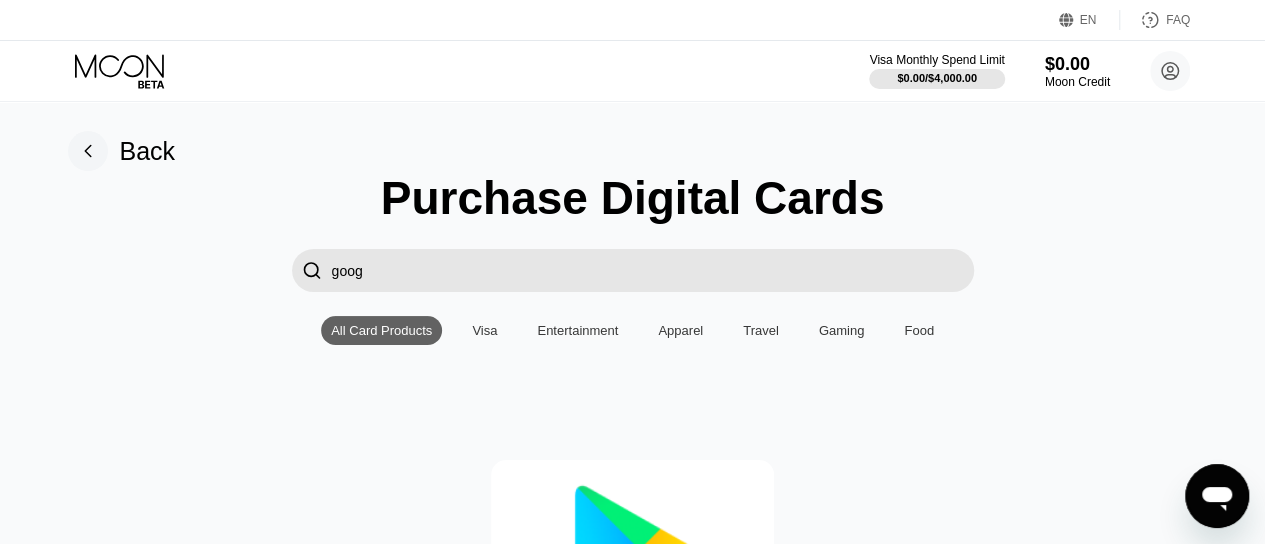 scroll, scrollTop: 300, scrollLeft: 0, axis: vertical 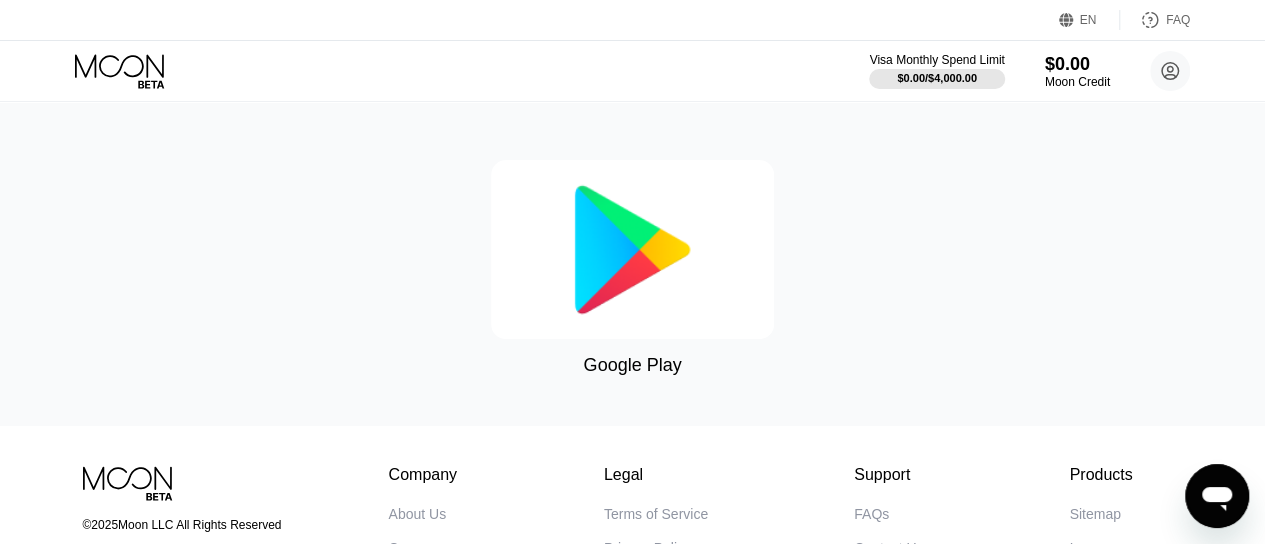 type on "goog" 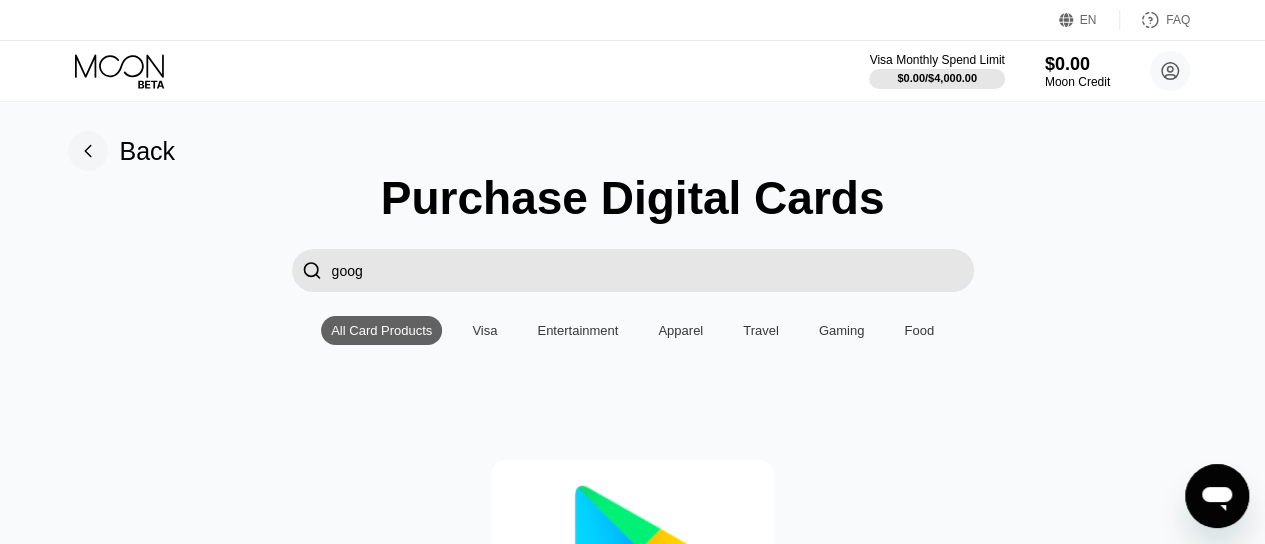 scroll, scrollTop: 0, scrollLeft: 0, axis: both 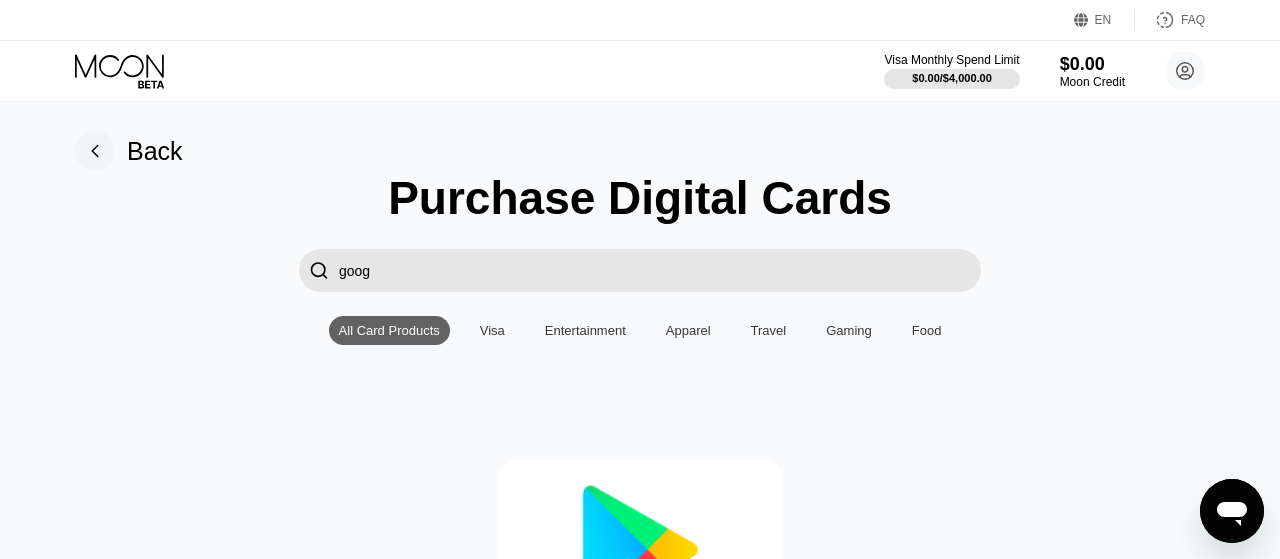 type on "0" 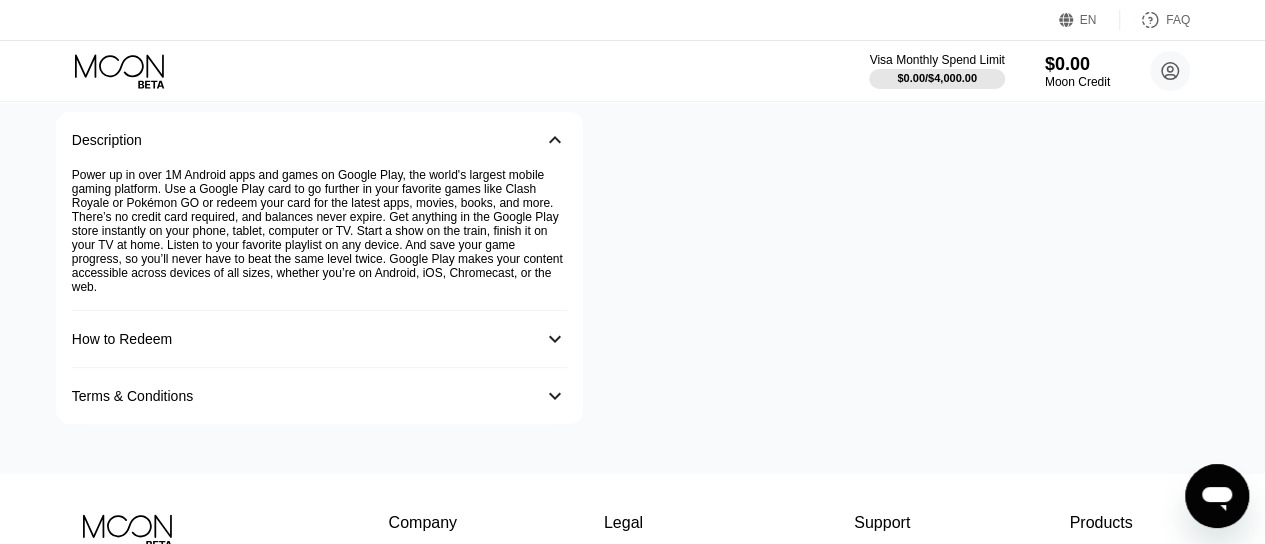 scroll, scrollTop: 500, scrollLeft: 0, axis: vertical 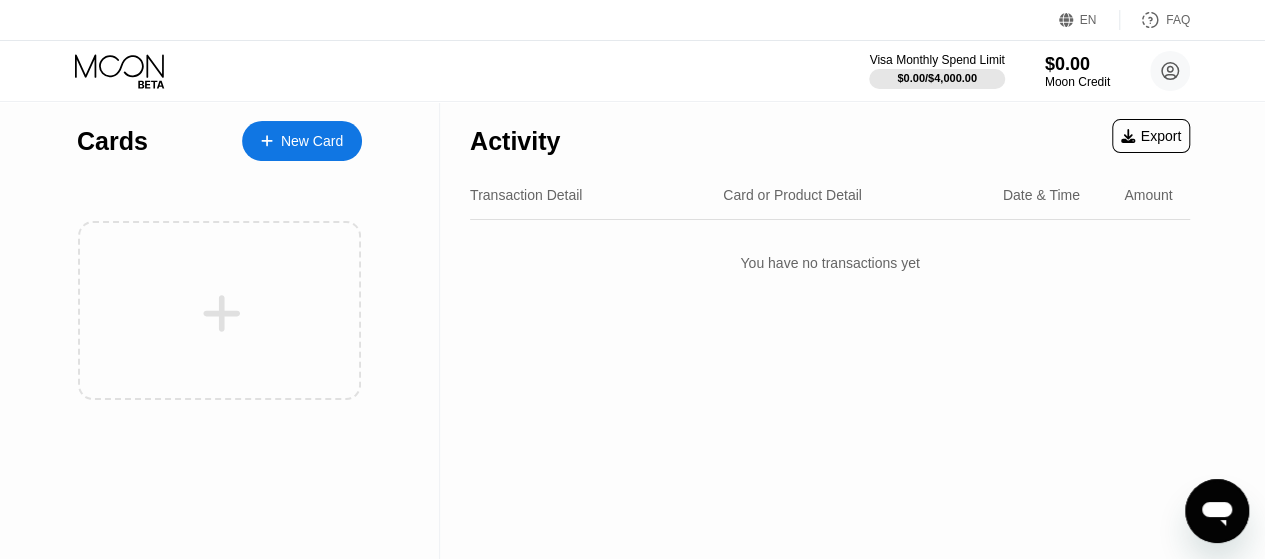 click on "New Card" at bounding box center (312, 141) 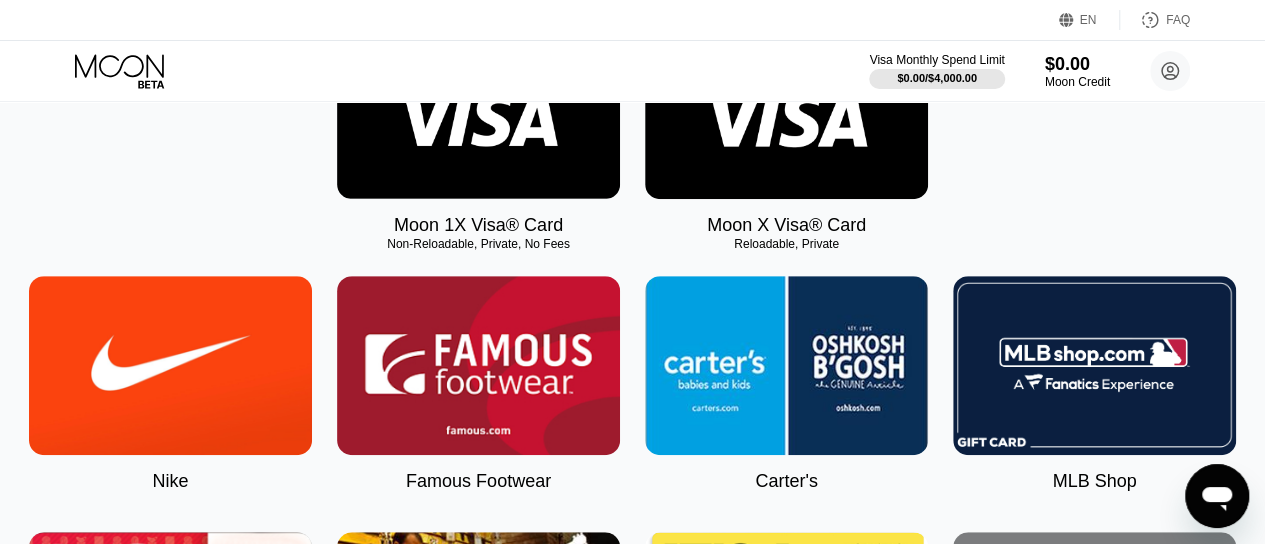 scroll, scrollTop: 300, scrollLeft: 0, axis: vertical 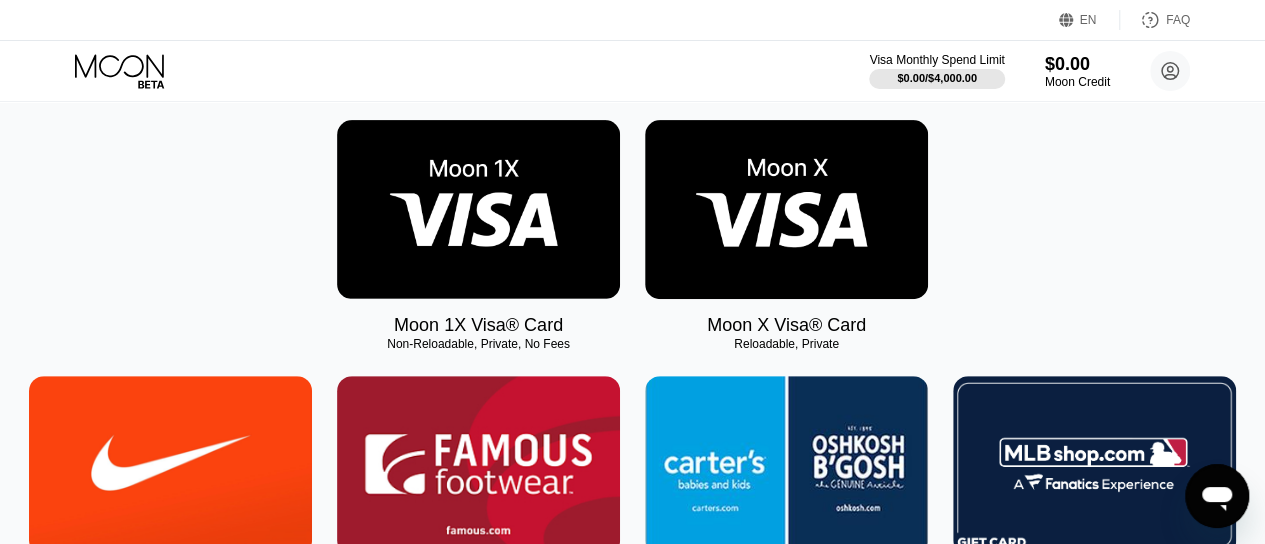 click at bounding box center (478, 209) 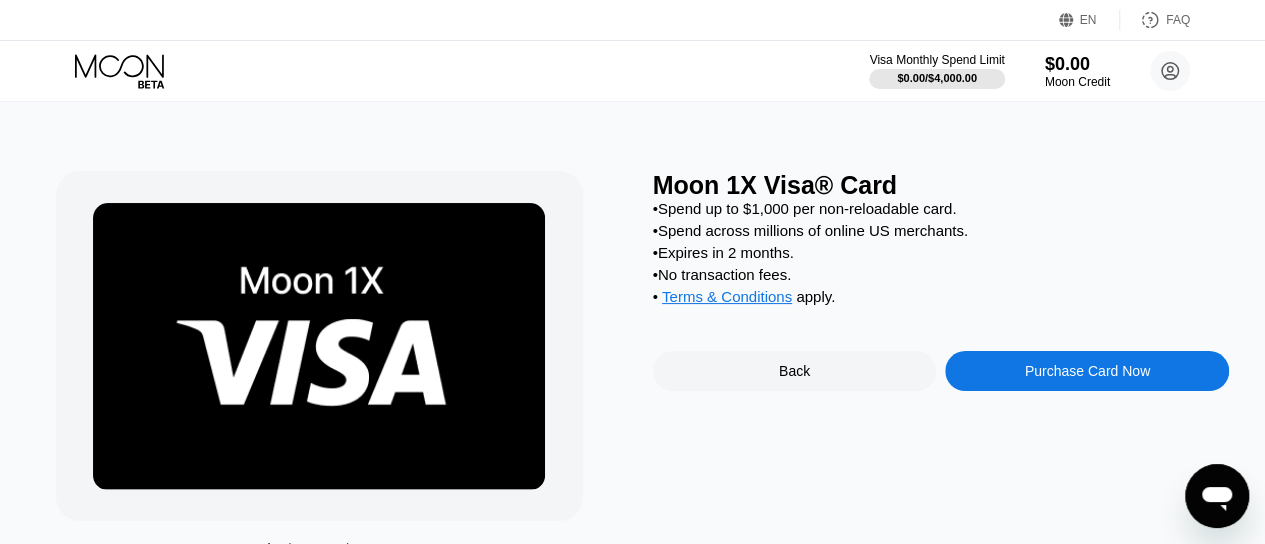 scroll, scrollTop: 0, scrollLeft: 0, axis: both 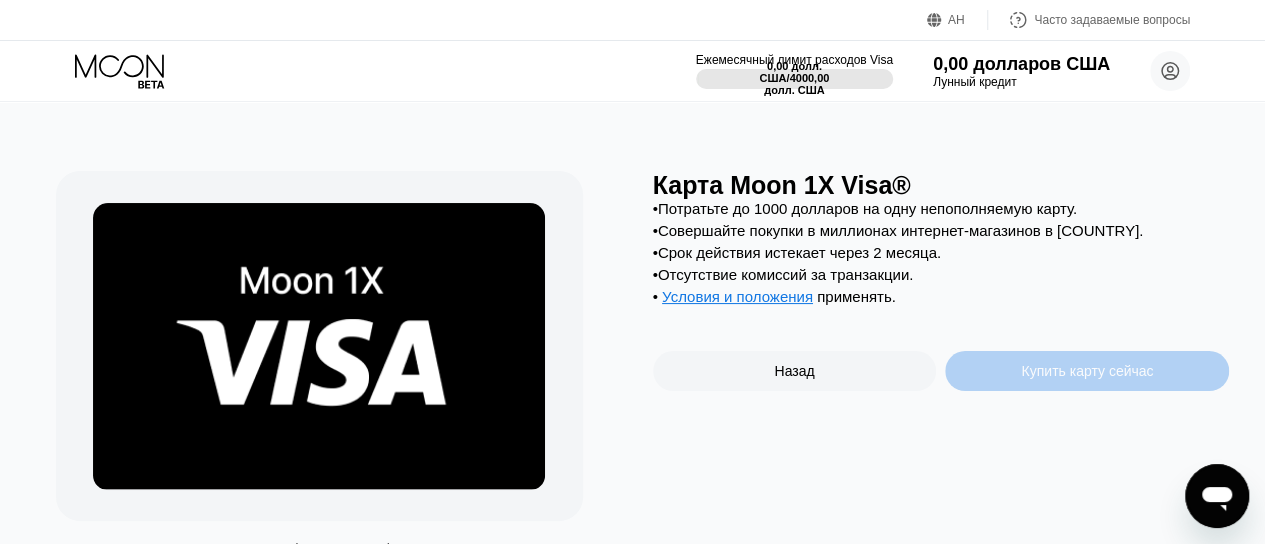 click on "Купить карту сейчас" at bounding box center (1087, 371) 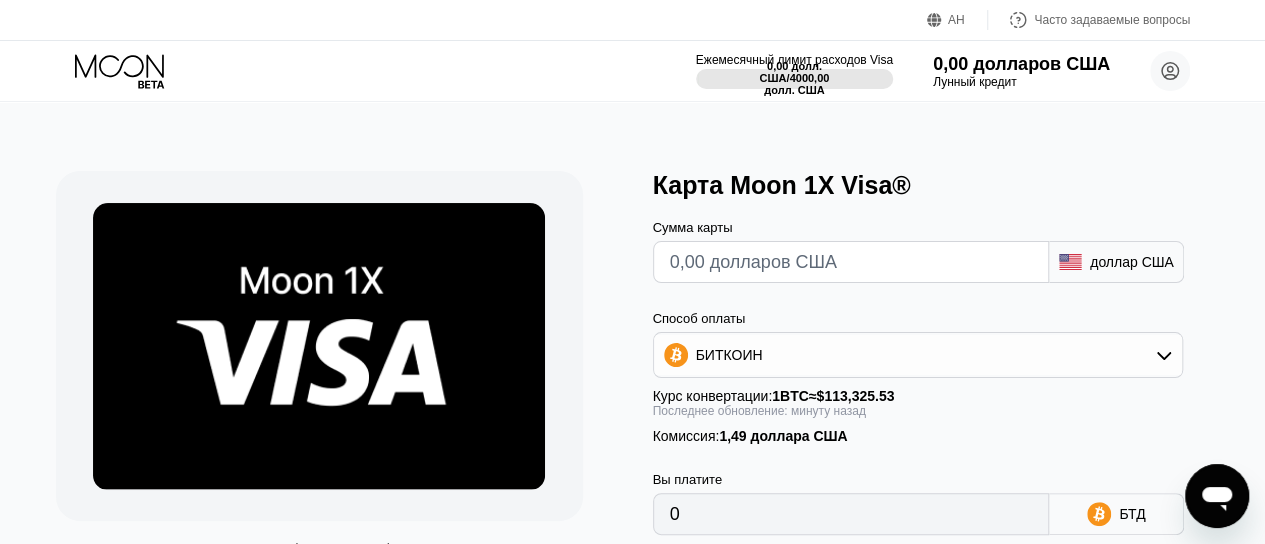 scroll, scrollTop: 200, scrollLeft: 0, axis: vertical 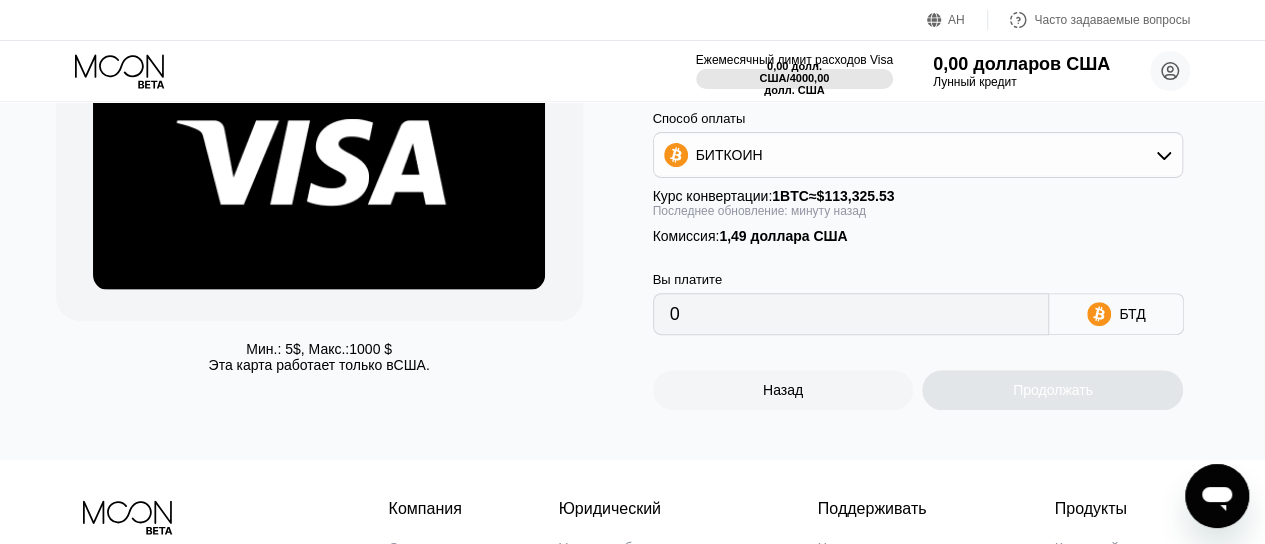 click on "БИТКОИН" at bounding box center [729, 155] 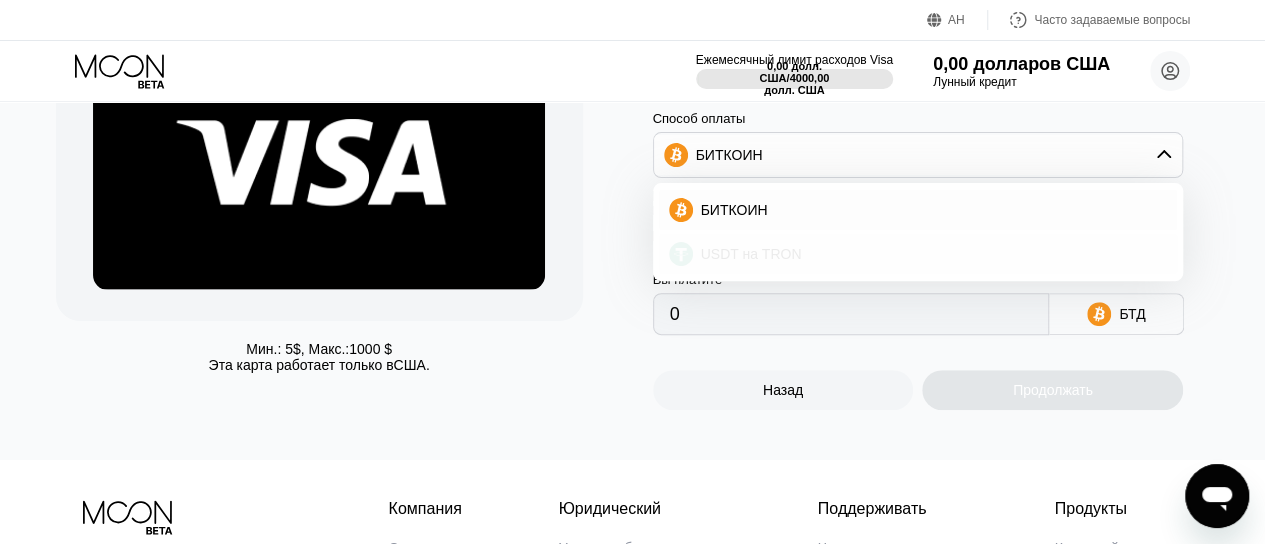 click on "USDT на TRON" at bounding box center [751, 254] 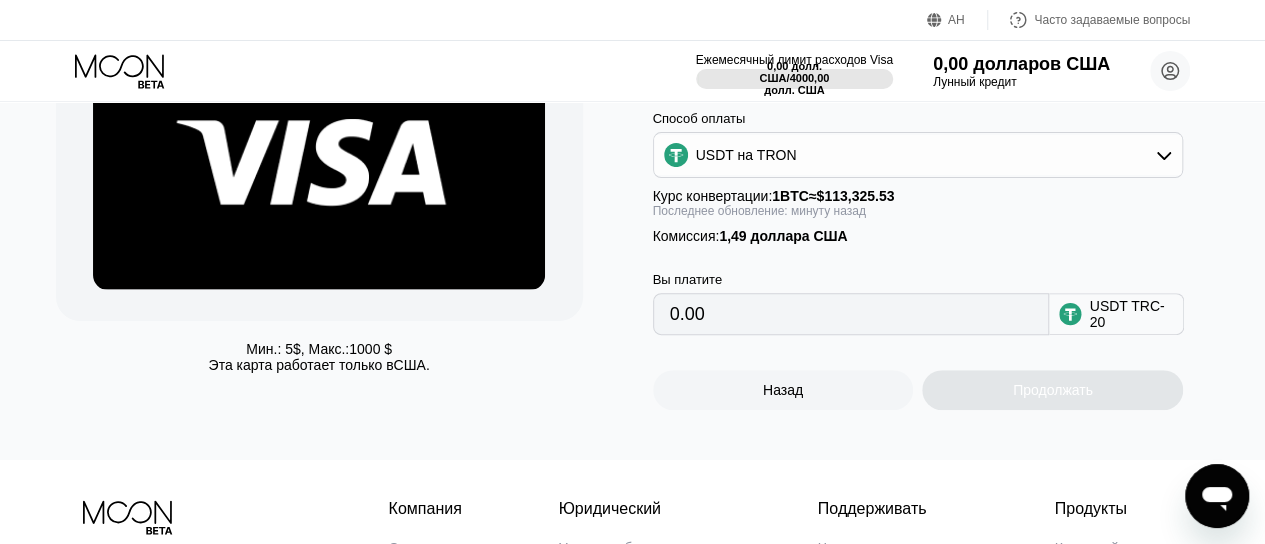 click on "0.00" at bounding box center [851, 314] 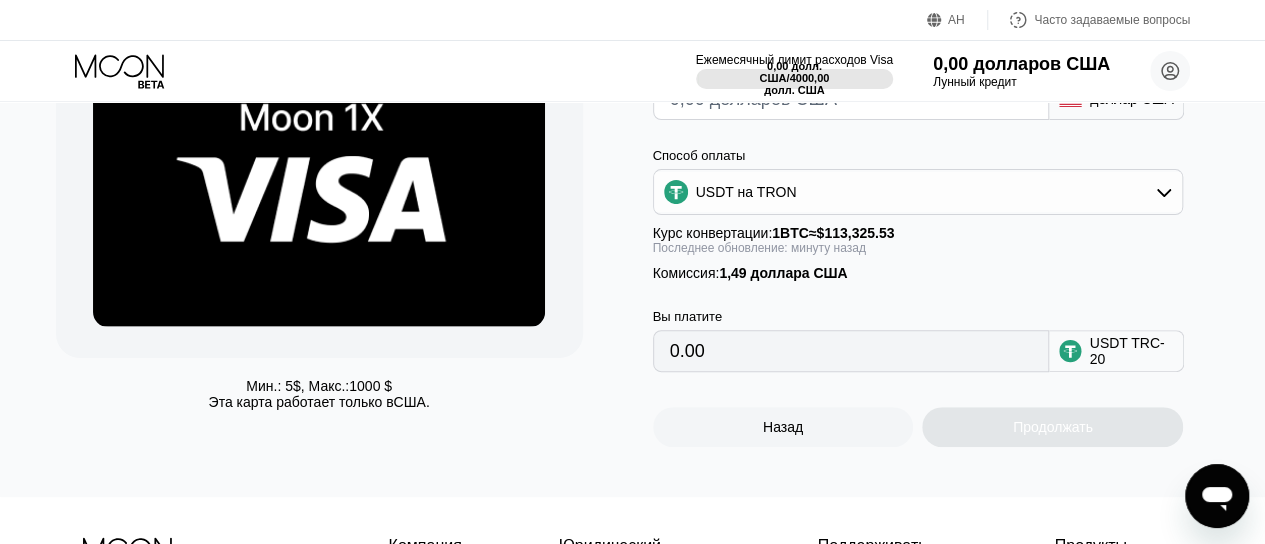 scroll, scrollTop: 0, scrollLeft: 0, axis: both 